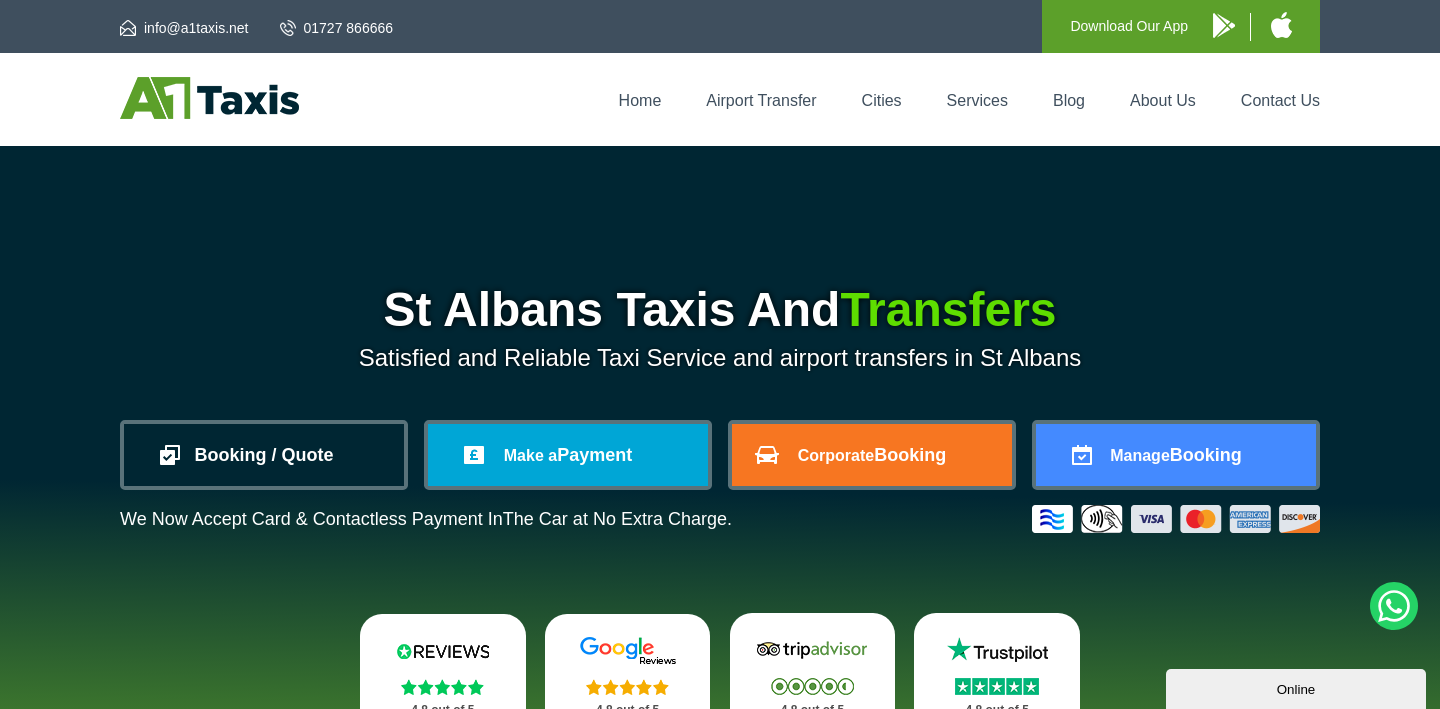 scroll, scrollTop: 0, scrollLeft: 0, axis: both 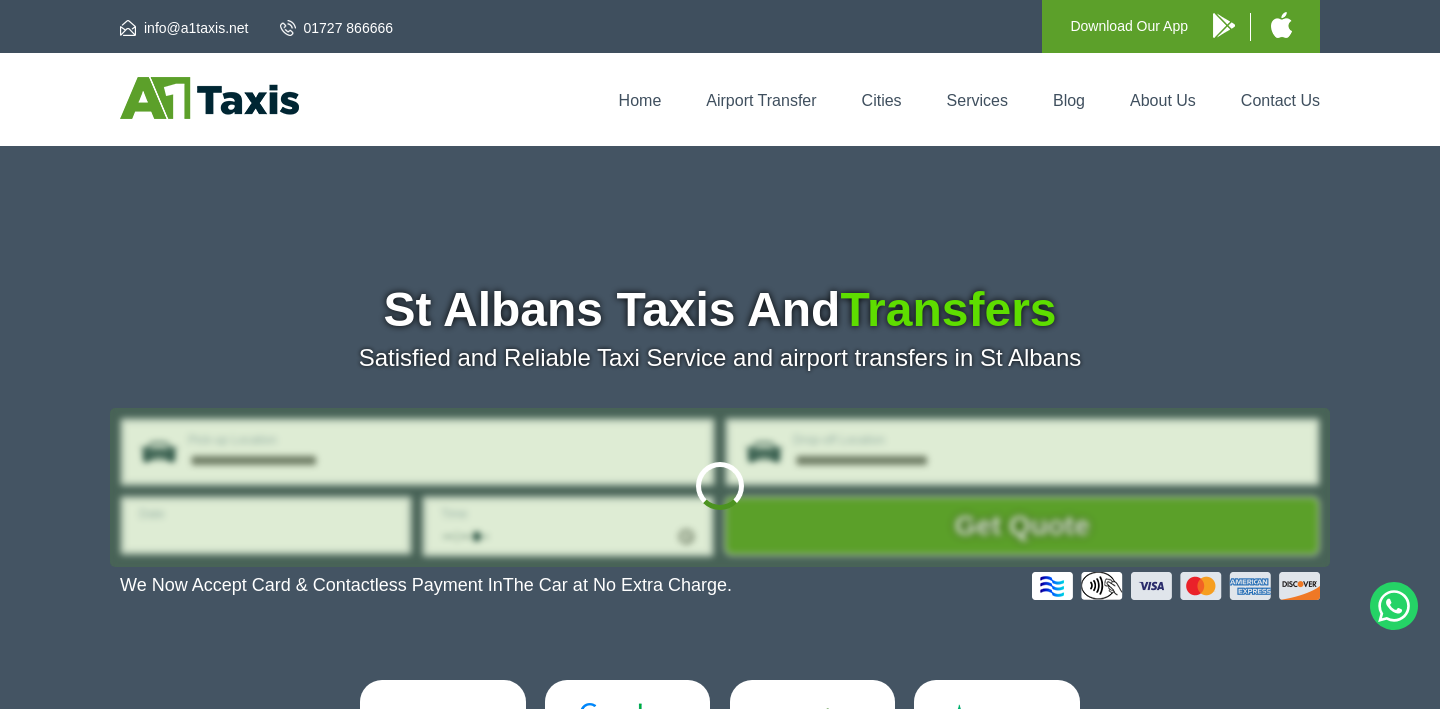 type on "**********" 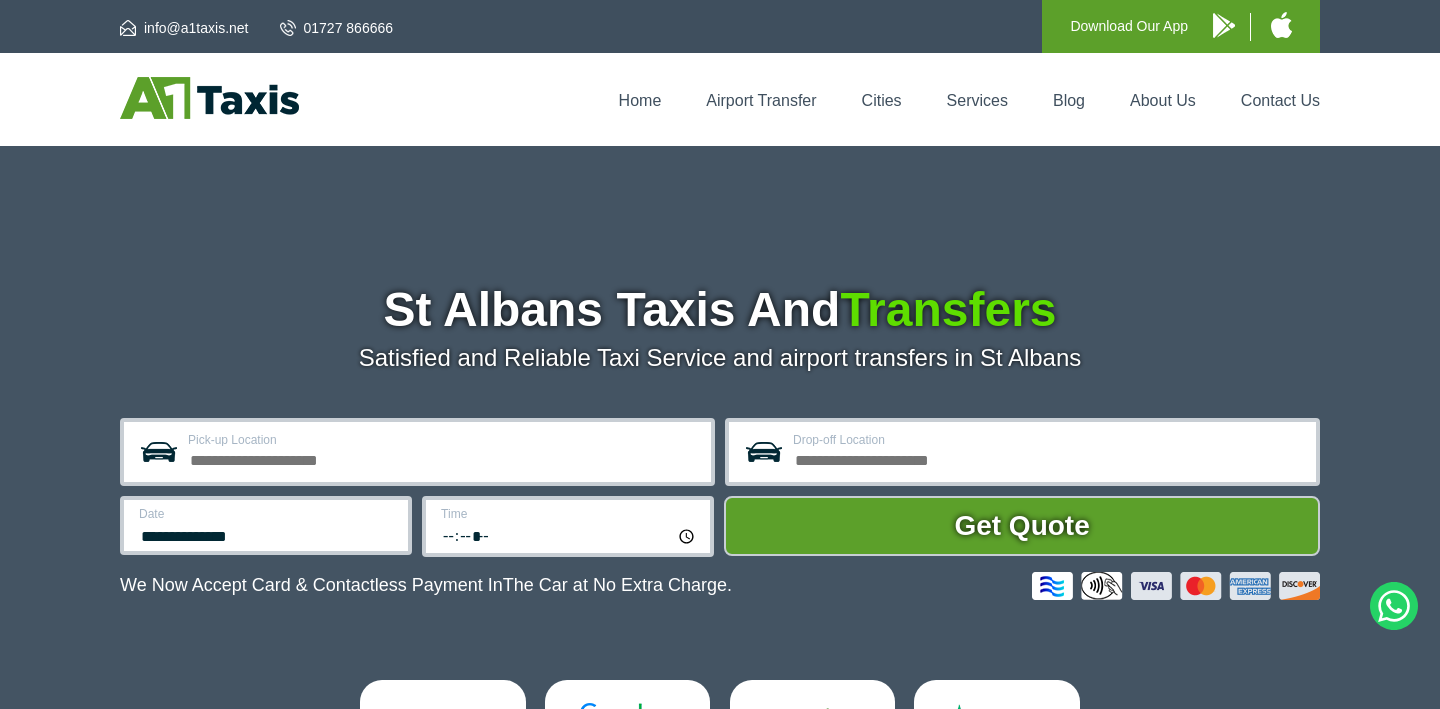 scroll, scrollTop: 0, scrollLeft: 0, axis: both 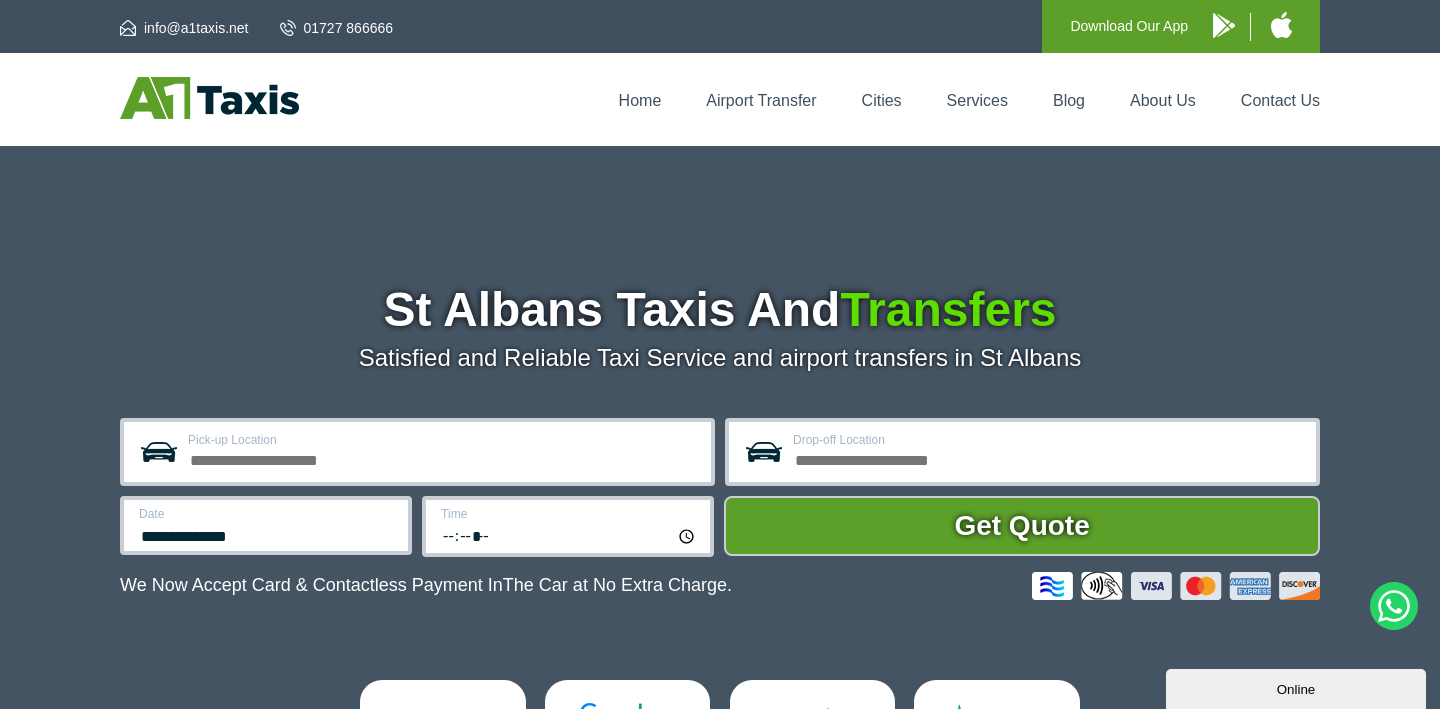 click on "Pick-up Location" at bounding box center (443, 458) 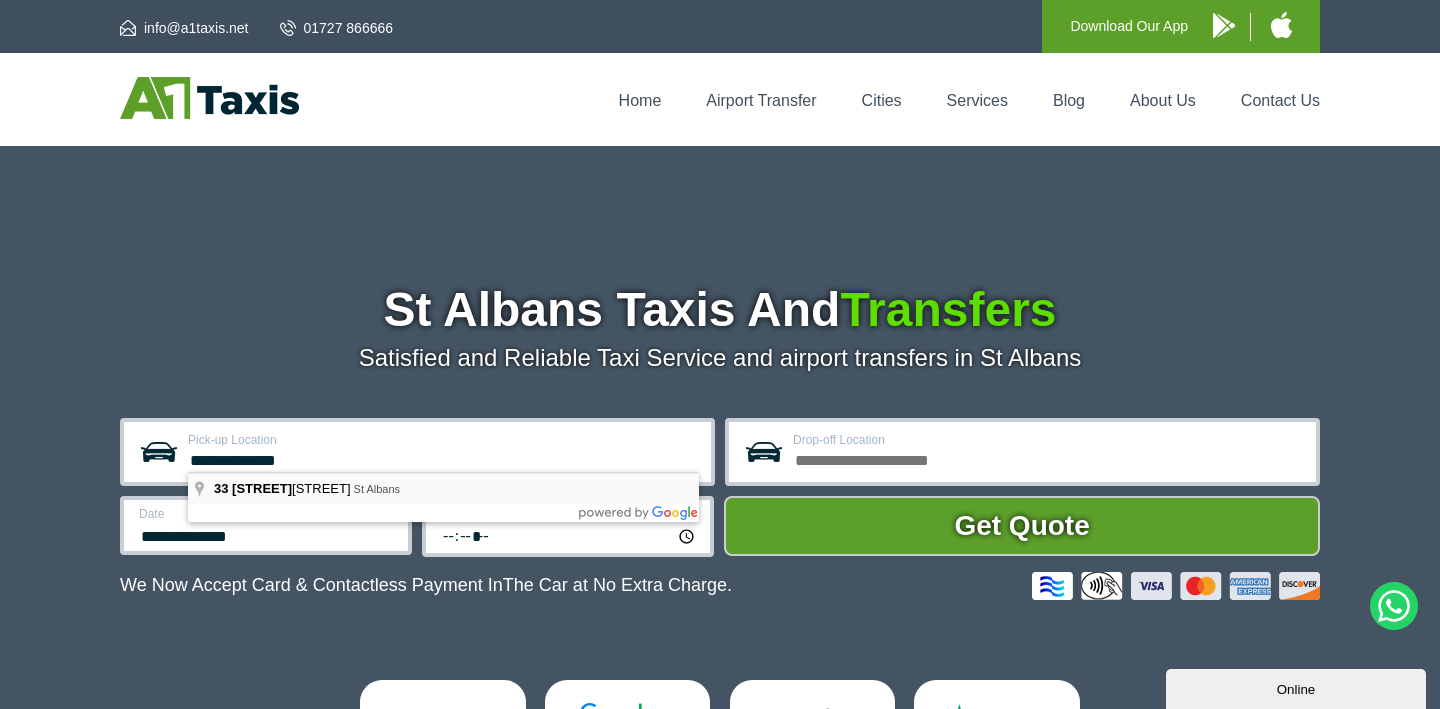 type on "**********" 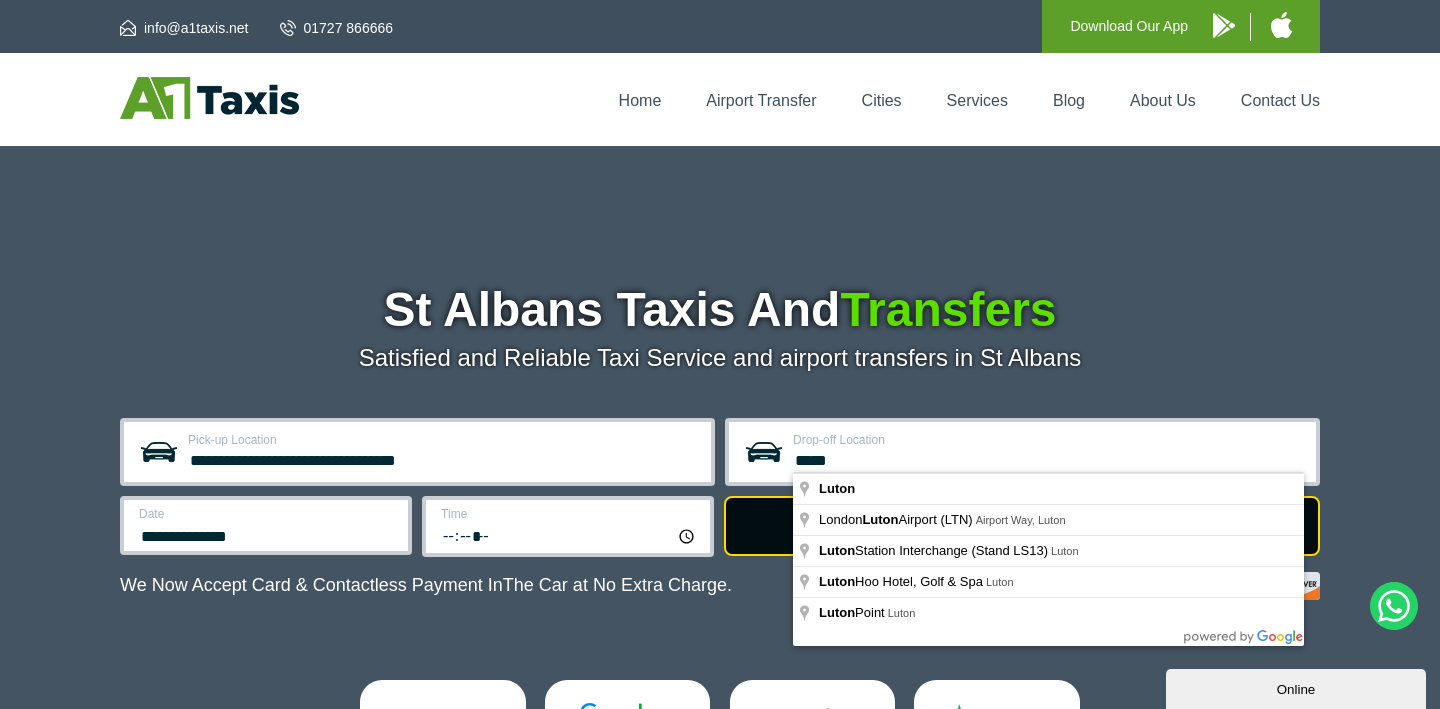 type on "**********" 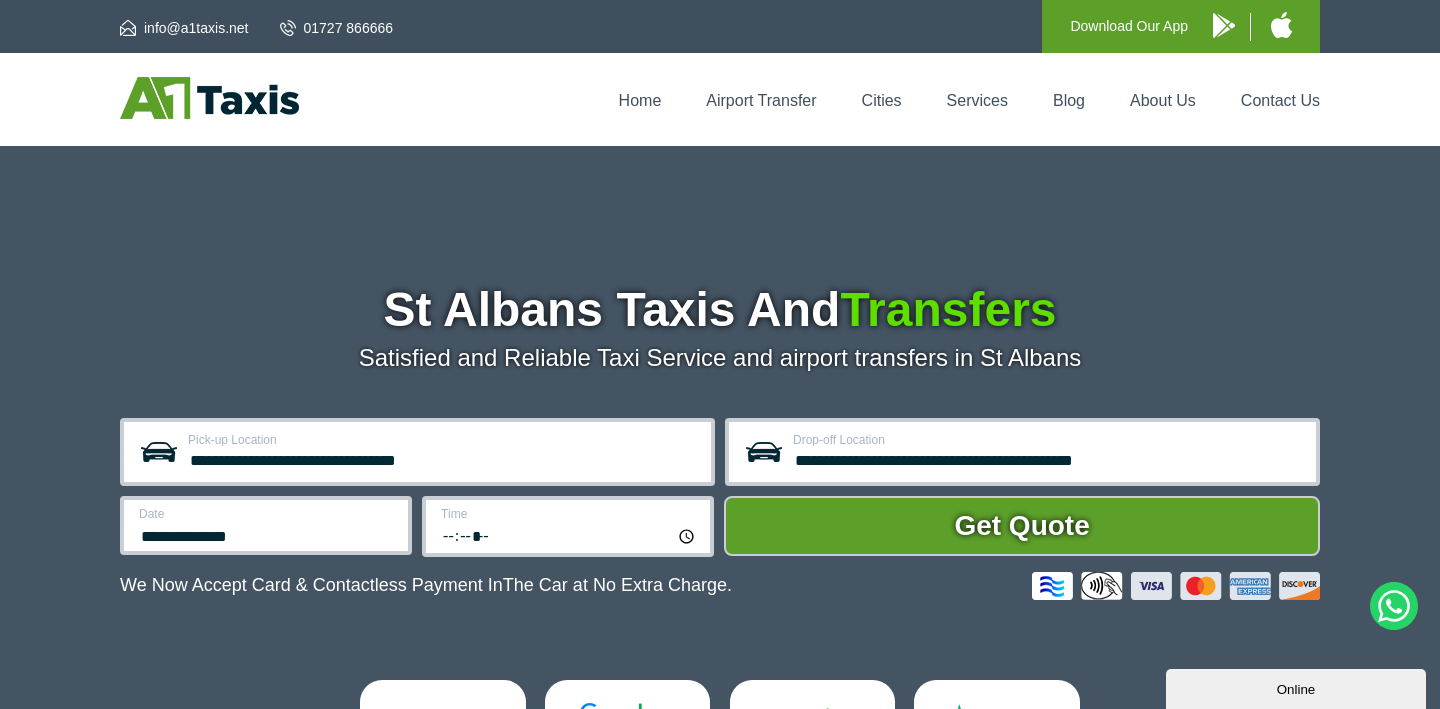 click on "**********" at bounding box center (266, 525) 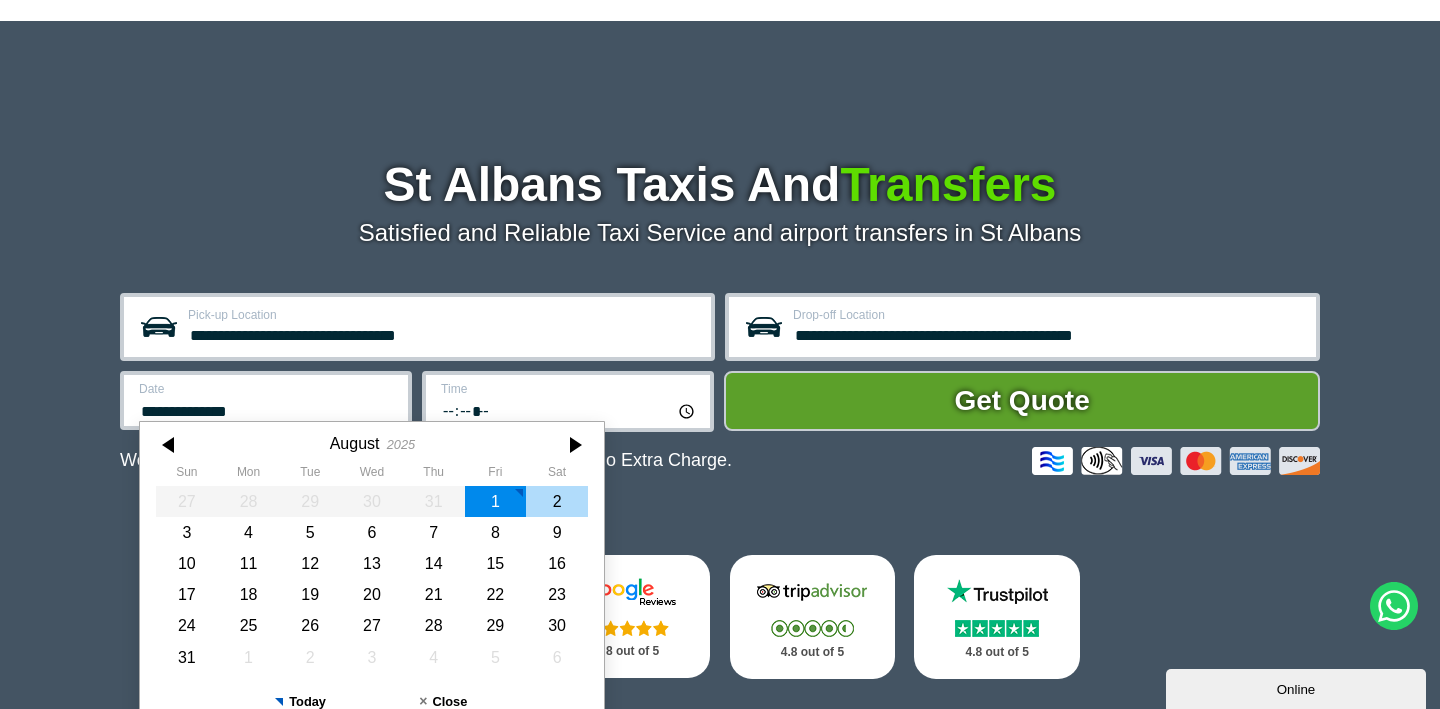 click on "2" at bounding box center [557, 501] 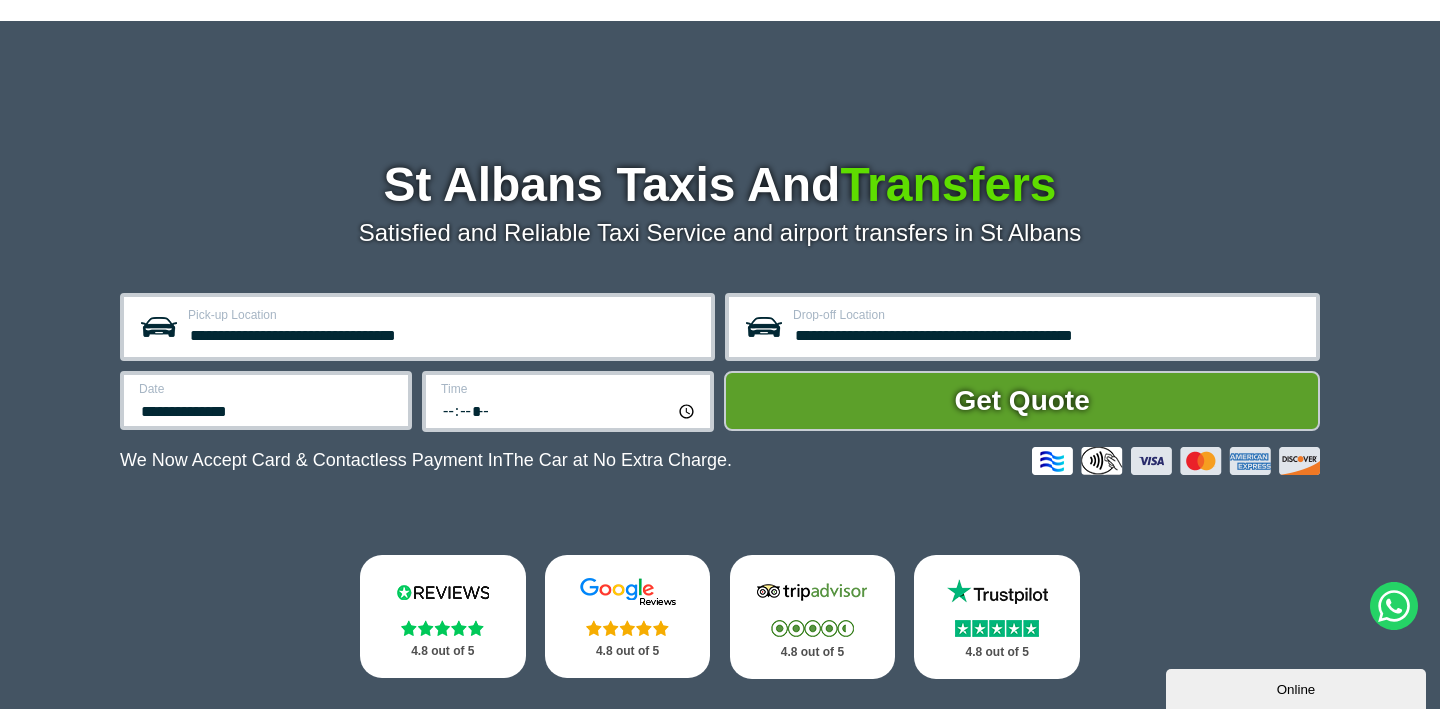 click on "*****" at bounding box center (569, 410) 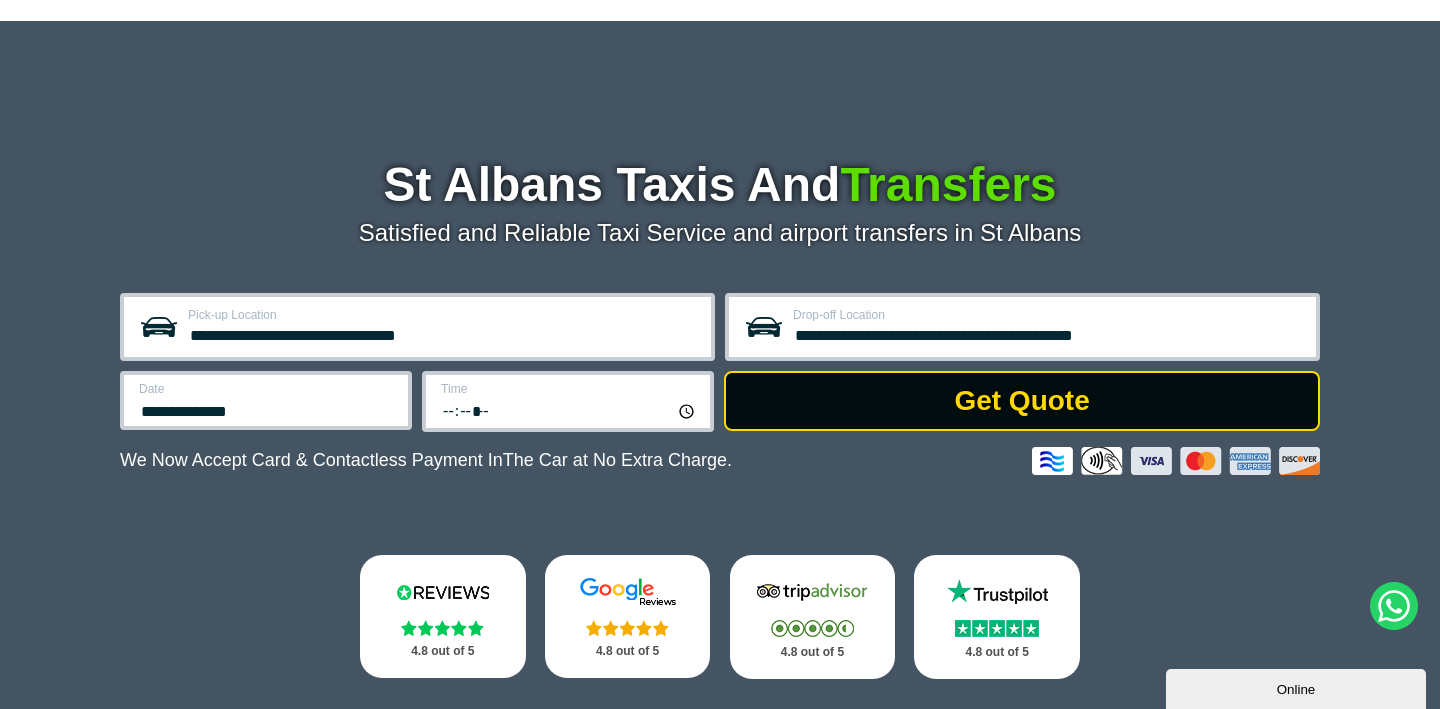 type on "*****" 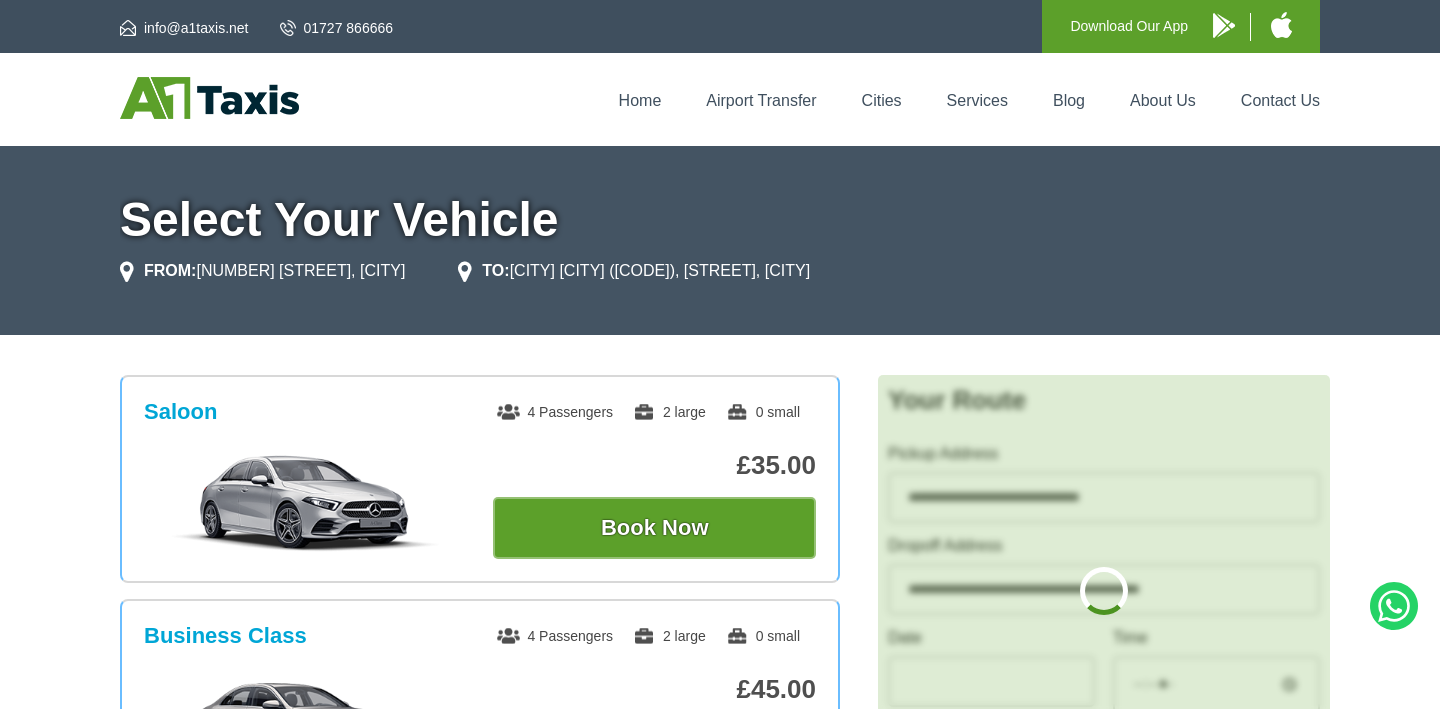 scroll, scrollTop: 0, scrollLeft: 0, axis: both 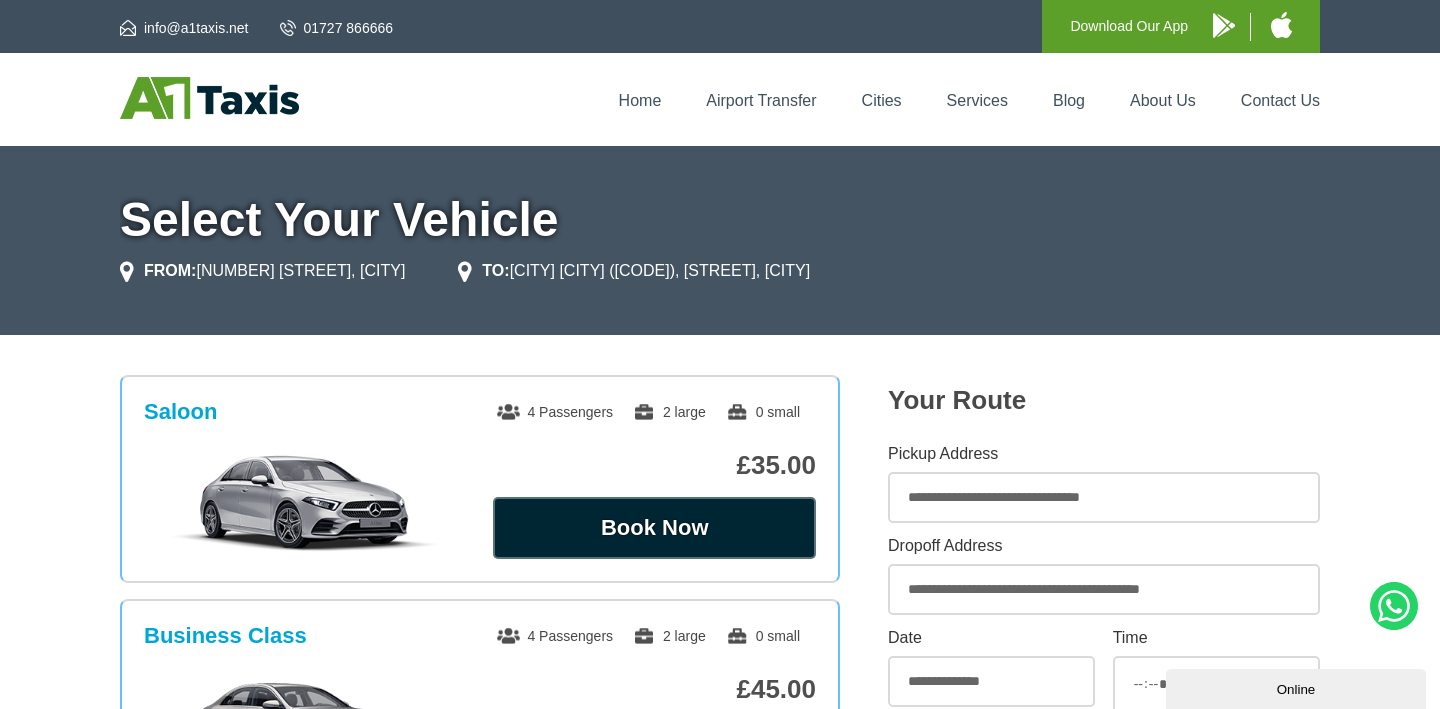 click on "Book Now" at bounding box center (654, 528) 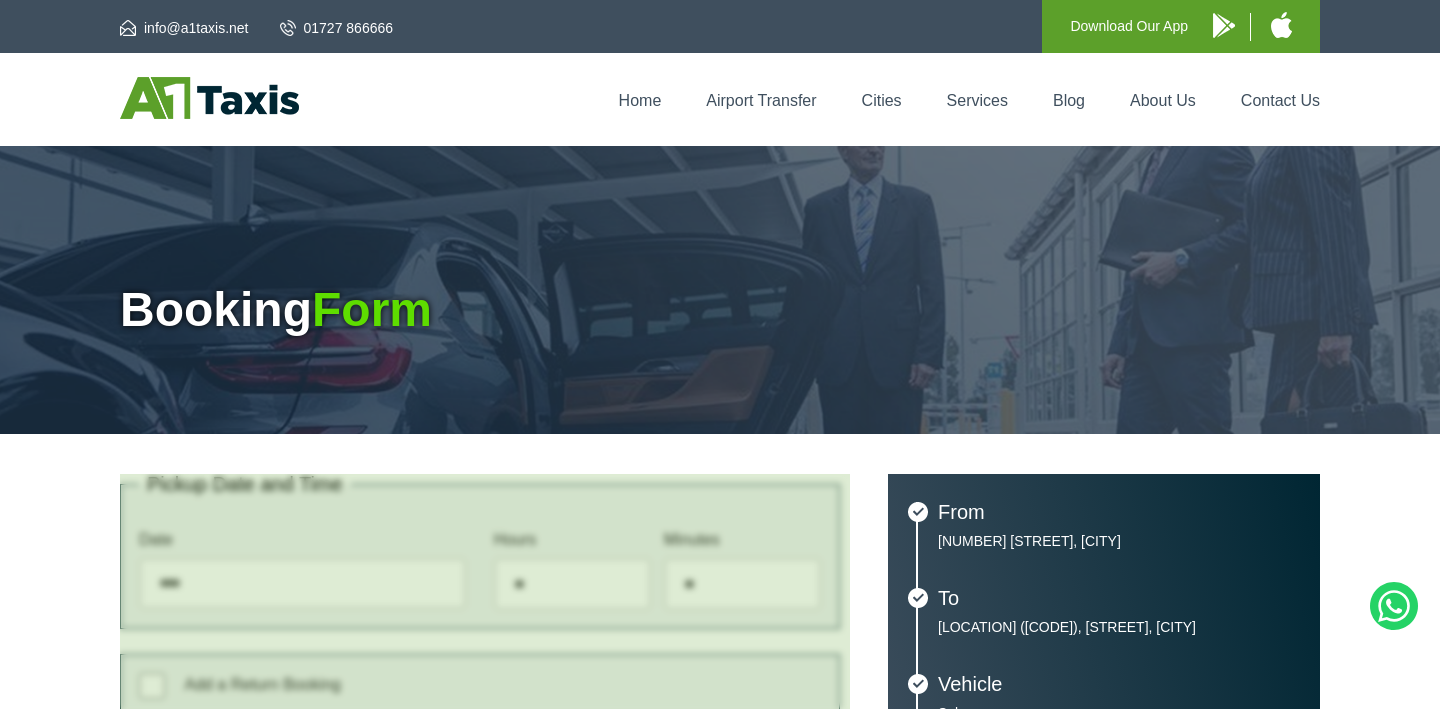 scroll, scrollTop: 0, scrollLeft: 0, axis: both 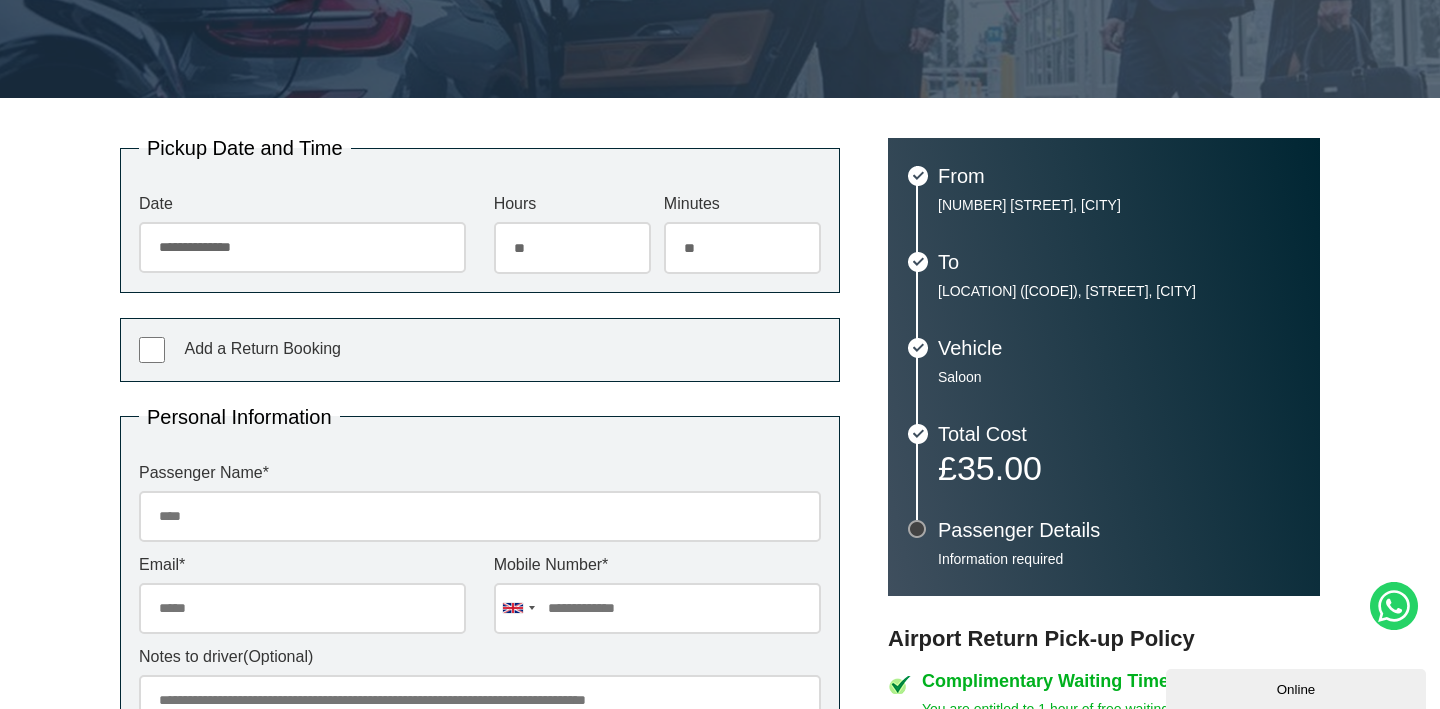 click on "Add a Return Booking" at bounding box center [262, 348] 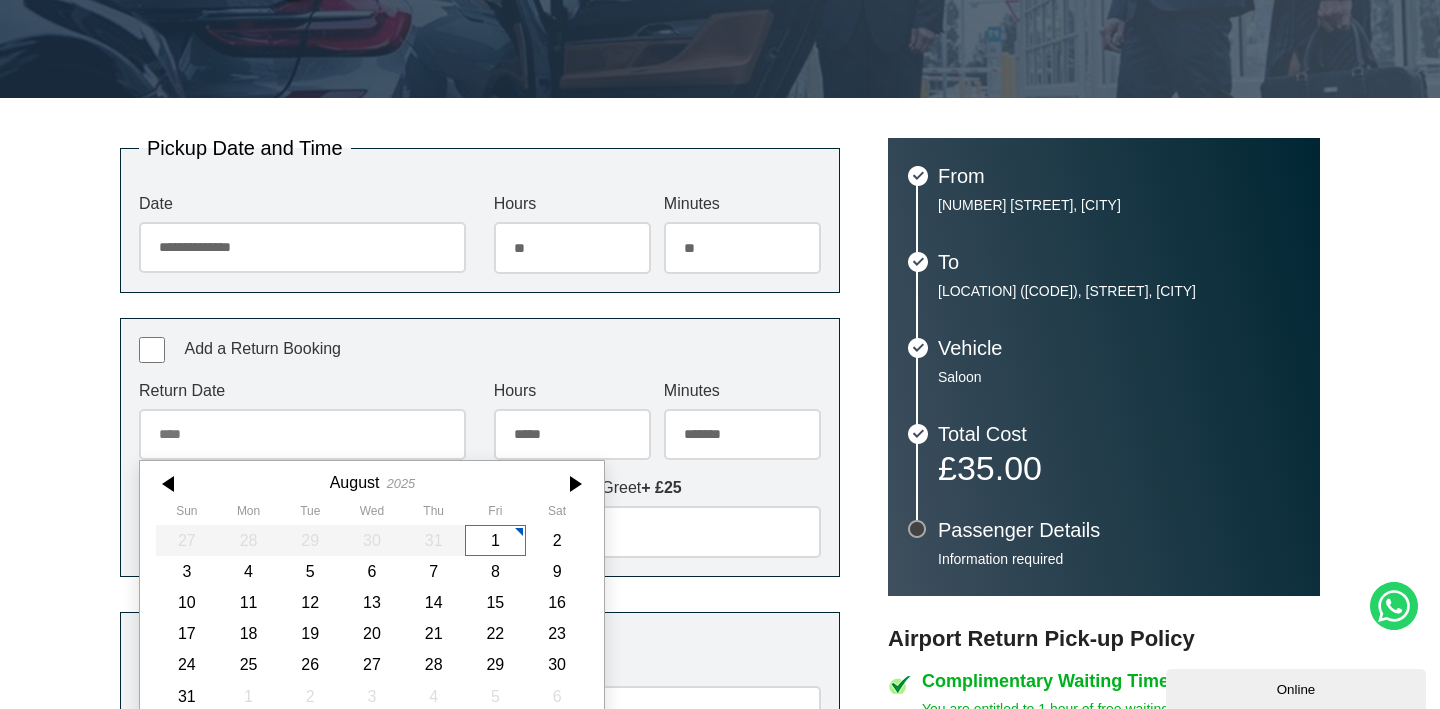 click on "Return Date
August 2025     Sun Mon Tue Wed Thu Fri Sat 27 28 29 30 31 1 2 3 4 5 6 7 8 9 10 11 12 13 14 15 16 17 18 19 20 21 22 23 24 25 26 27 28 29 30 31 1 2 3 4 5 6 Today Close" at bounding box center [302, 421] 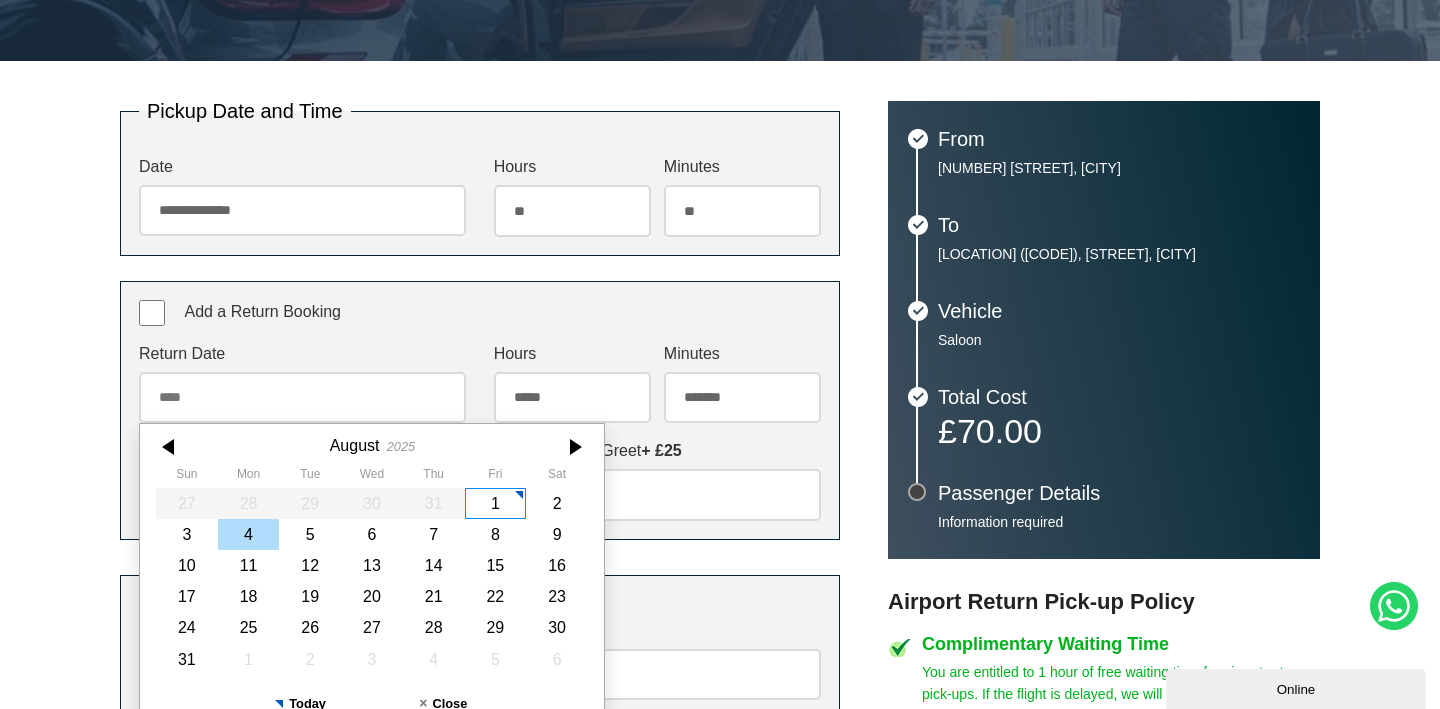 click on "4" at bounding box center (249, 533) 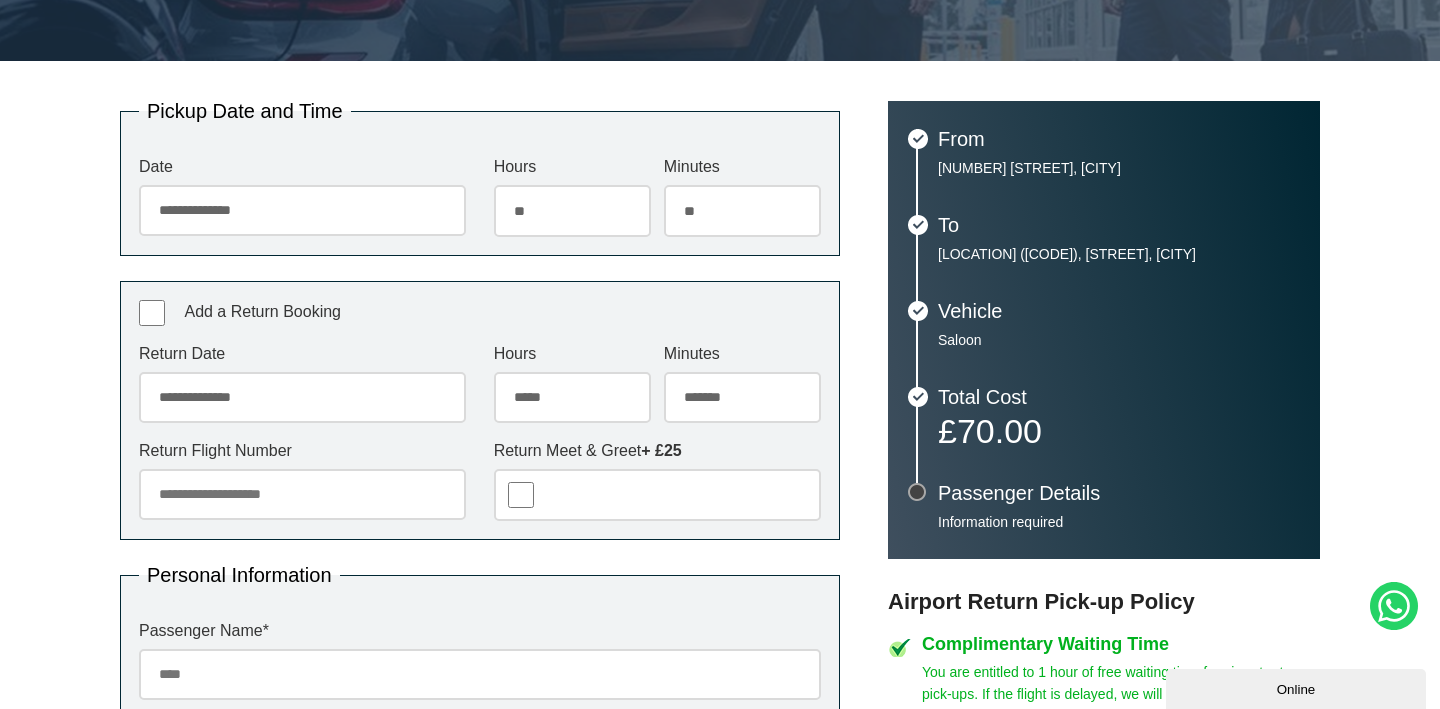 click on "*****
**
**
**
**
**
**
** ** ** ** ** ** ** ** ** ** ** ** ** ** ** ** ** **" at bounding box center (572, 398) 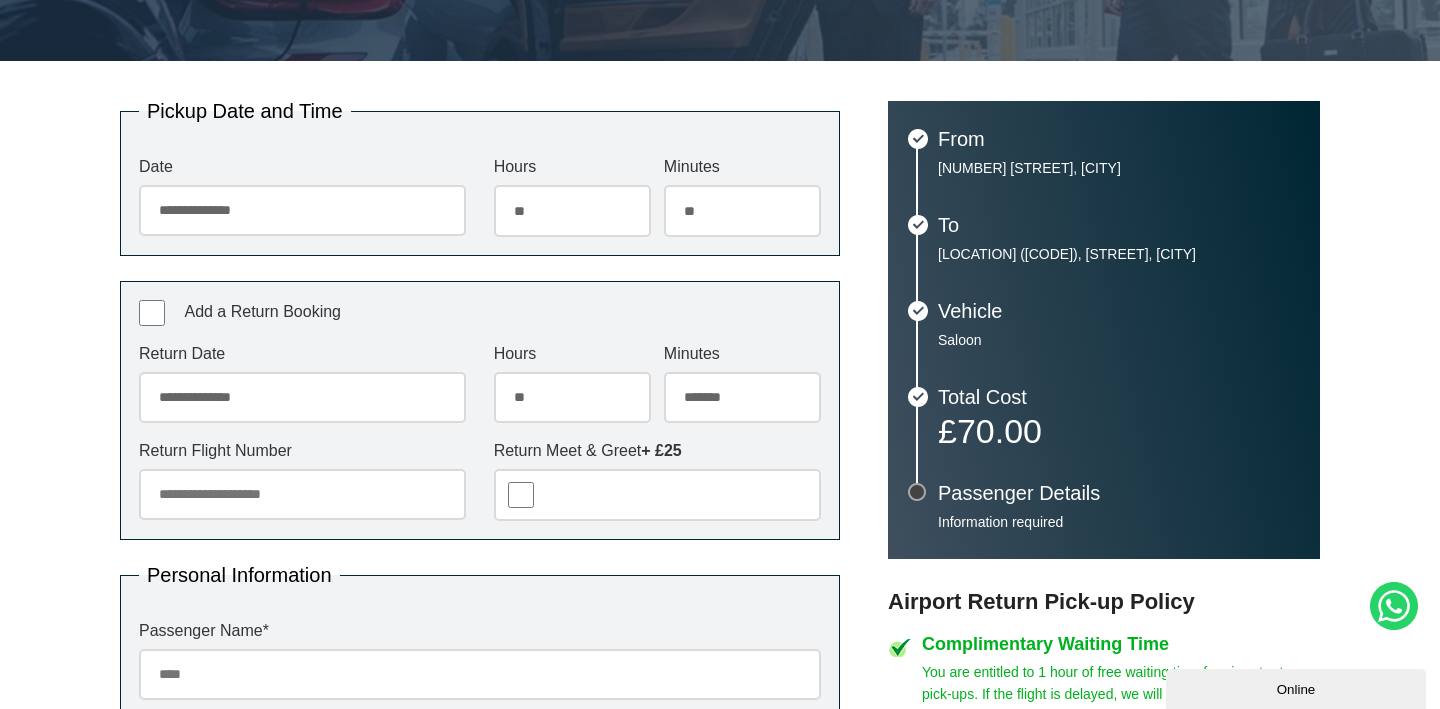 click on "*******
**
**
**
**
**
**
** ** ** ** ** ** ** ** ** ** ** ** ** ** ** ** ** ** ** ** ** ** ** ** ** ** **" at bounding box center (742, 398) 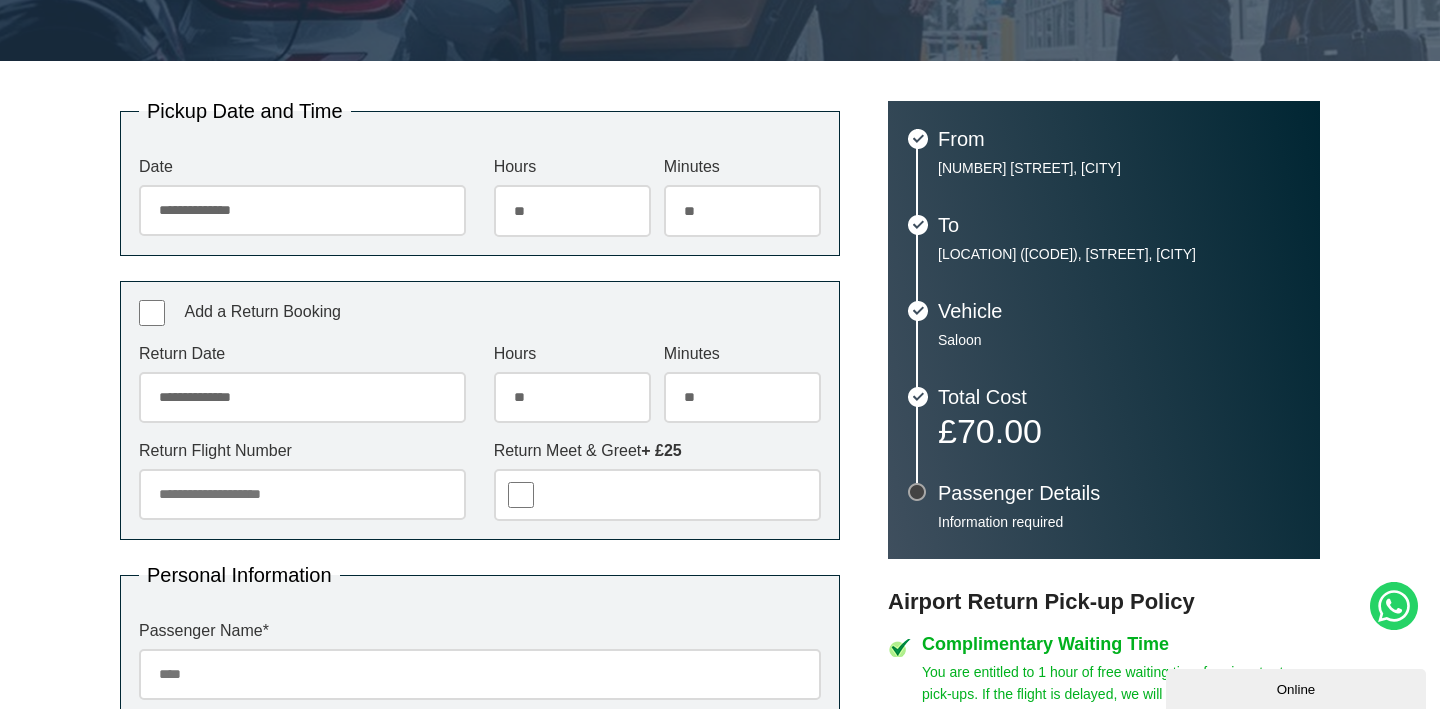 click on "Return Flight Number" at bounding box center [302, 494] 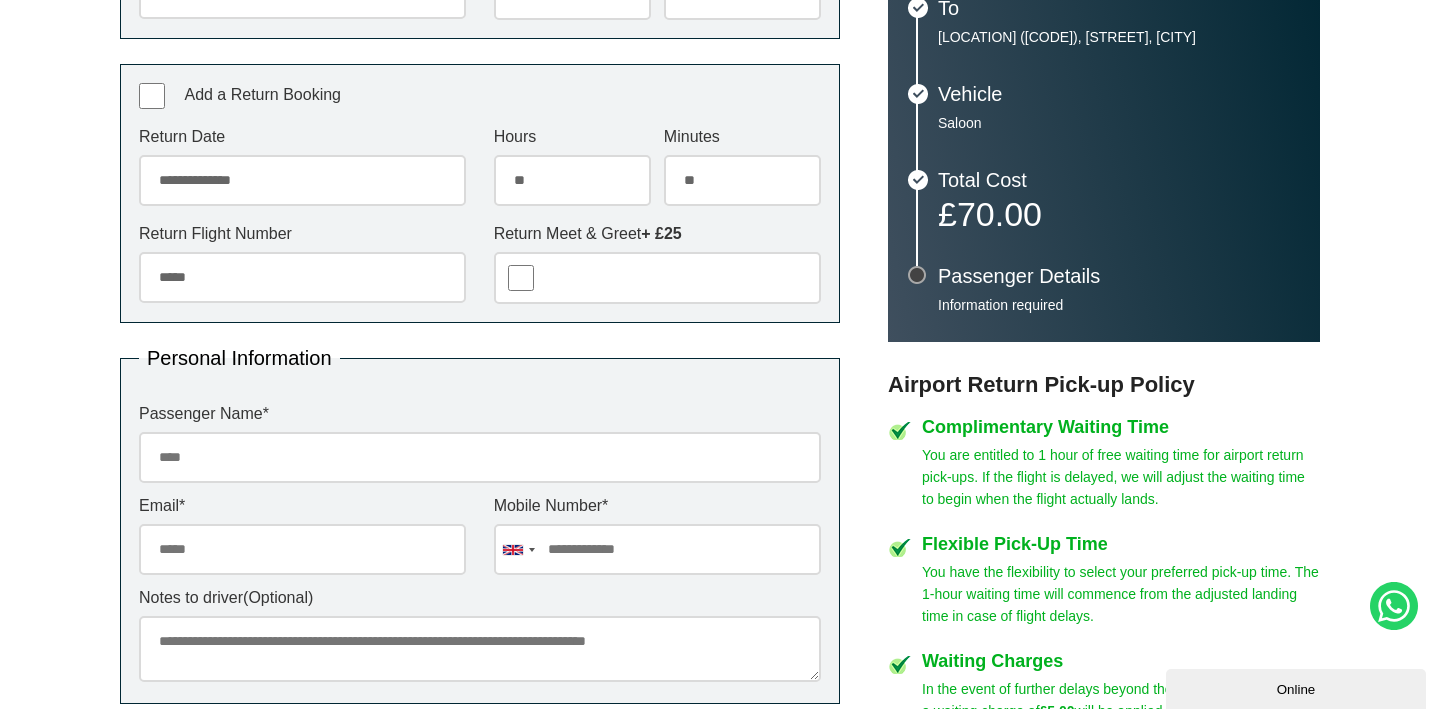 scroll, scrollTop: 610, scrollLeft: 0, axis: vertical 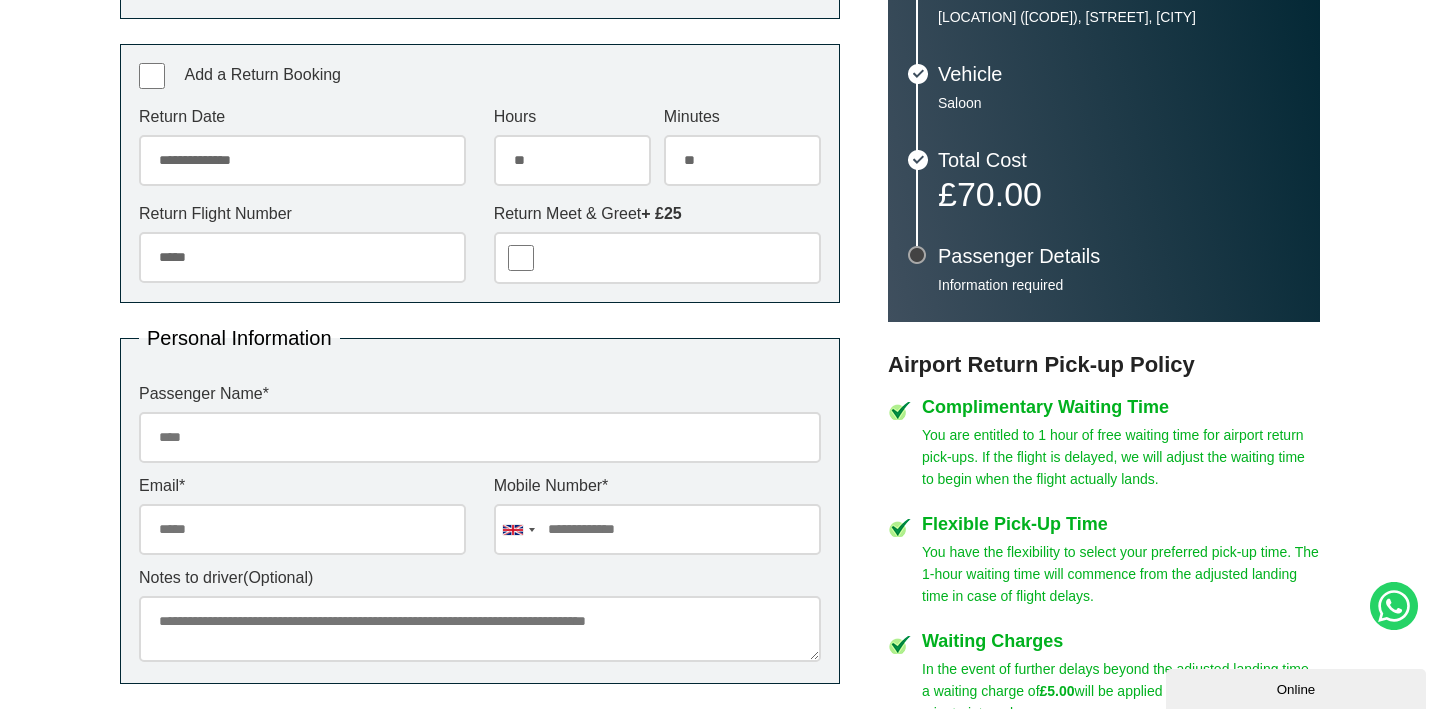 type on "*****" 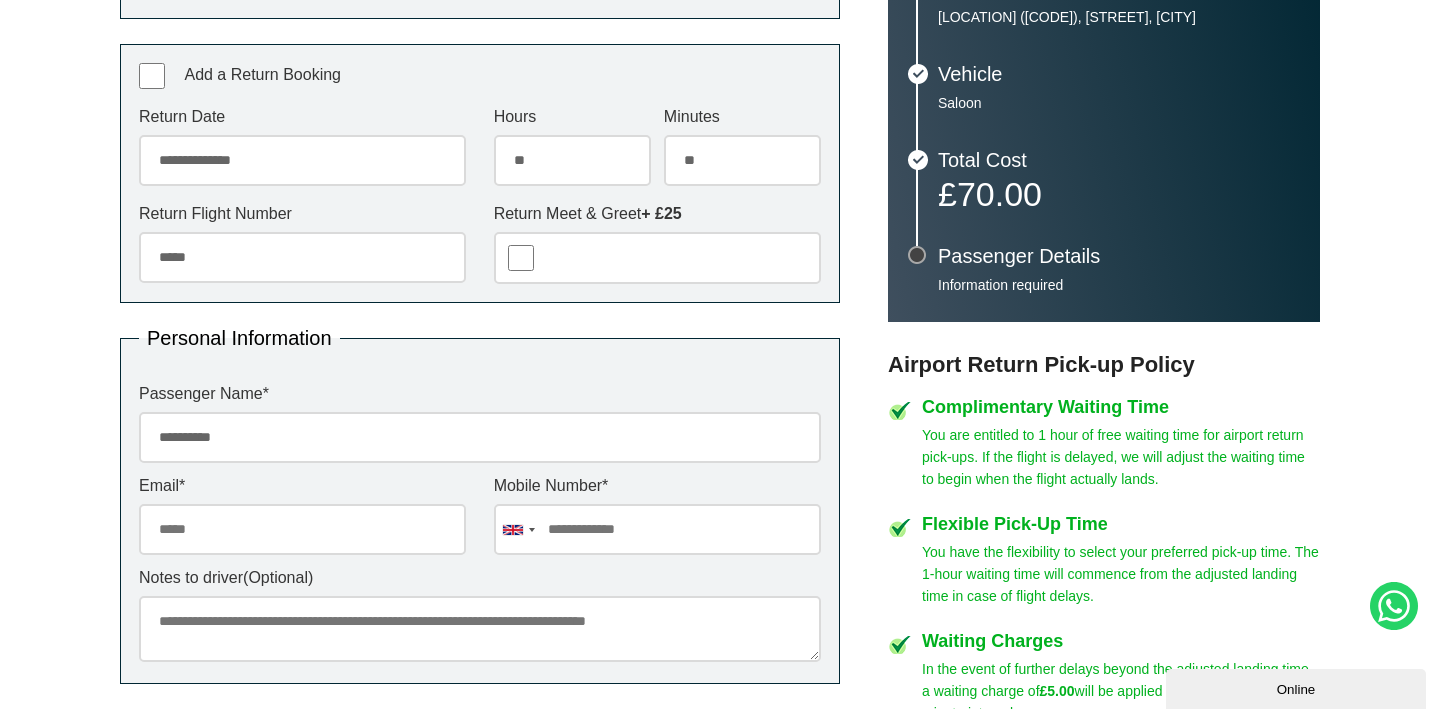 type on "**********" 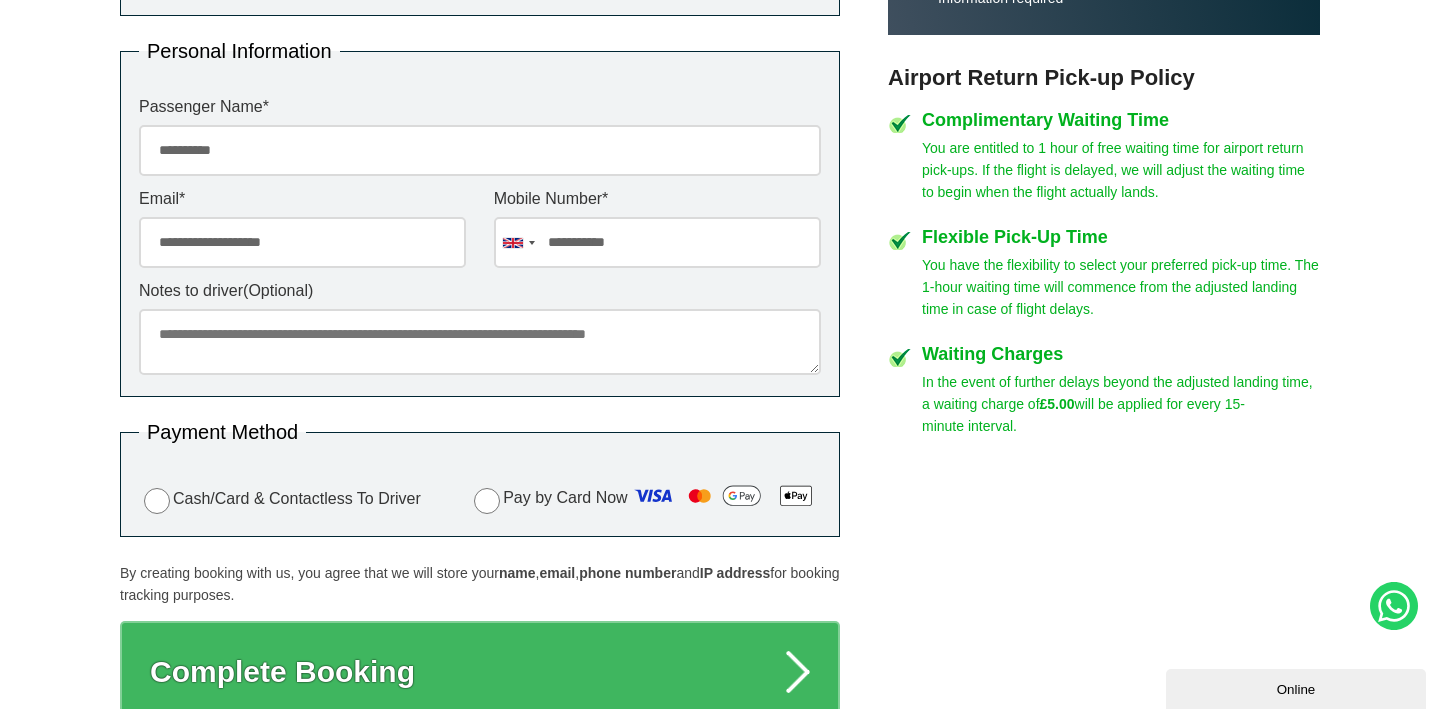 scroll, scrollTop: 948, scrollLeft: 0, axis: vertical 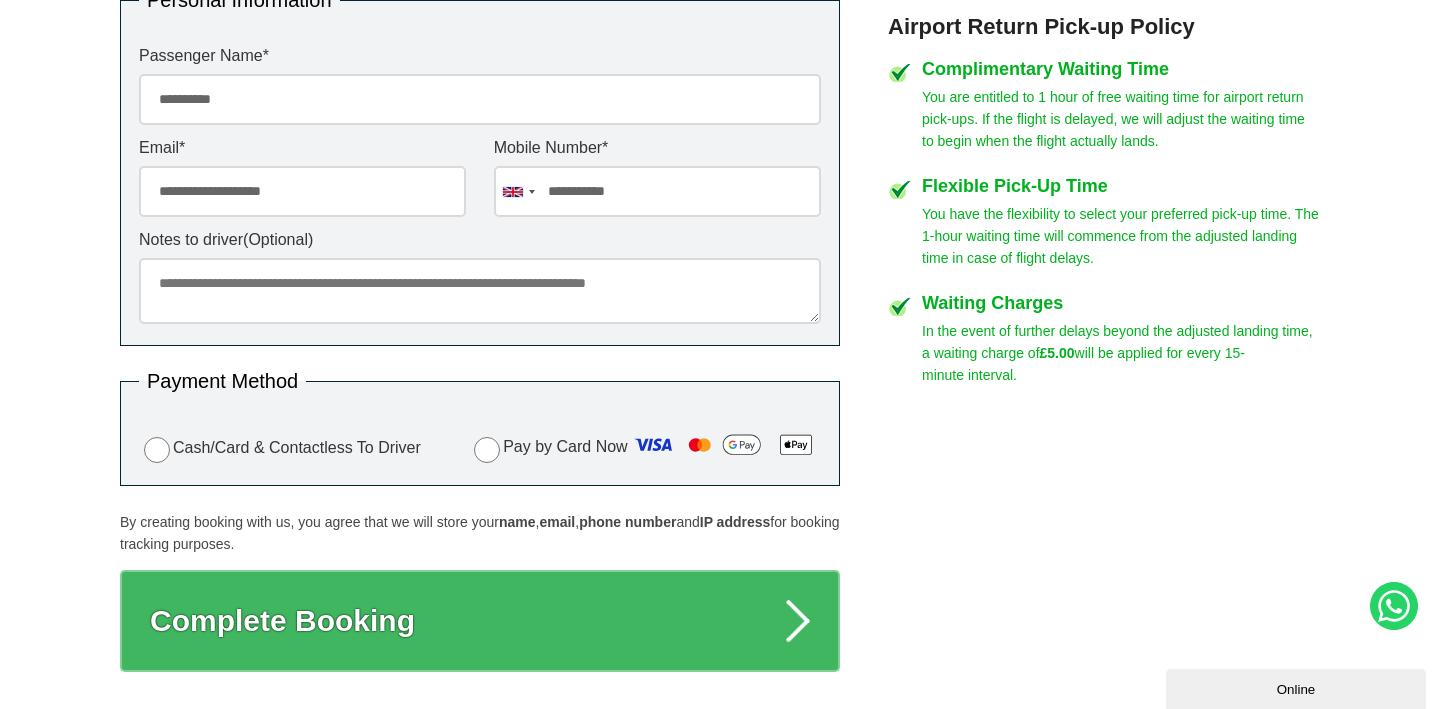 click on "Cash/Card & Contactless To Driver" at bounding box center [280, 448] 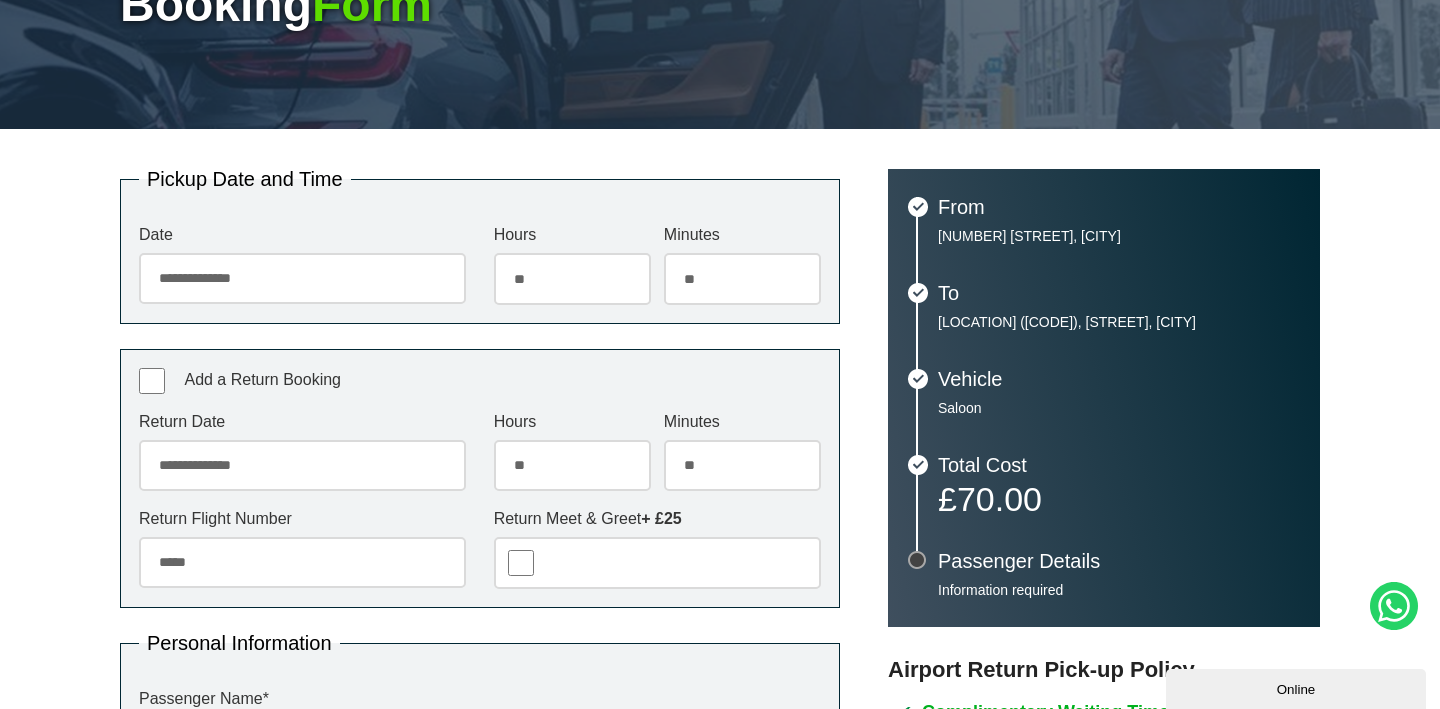 scroll, scrollTop: 422, scrollLeft: 0, axis: vertical 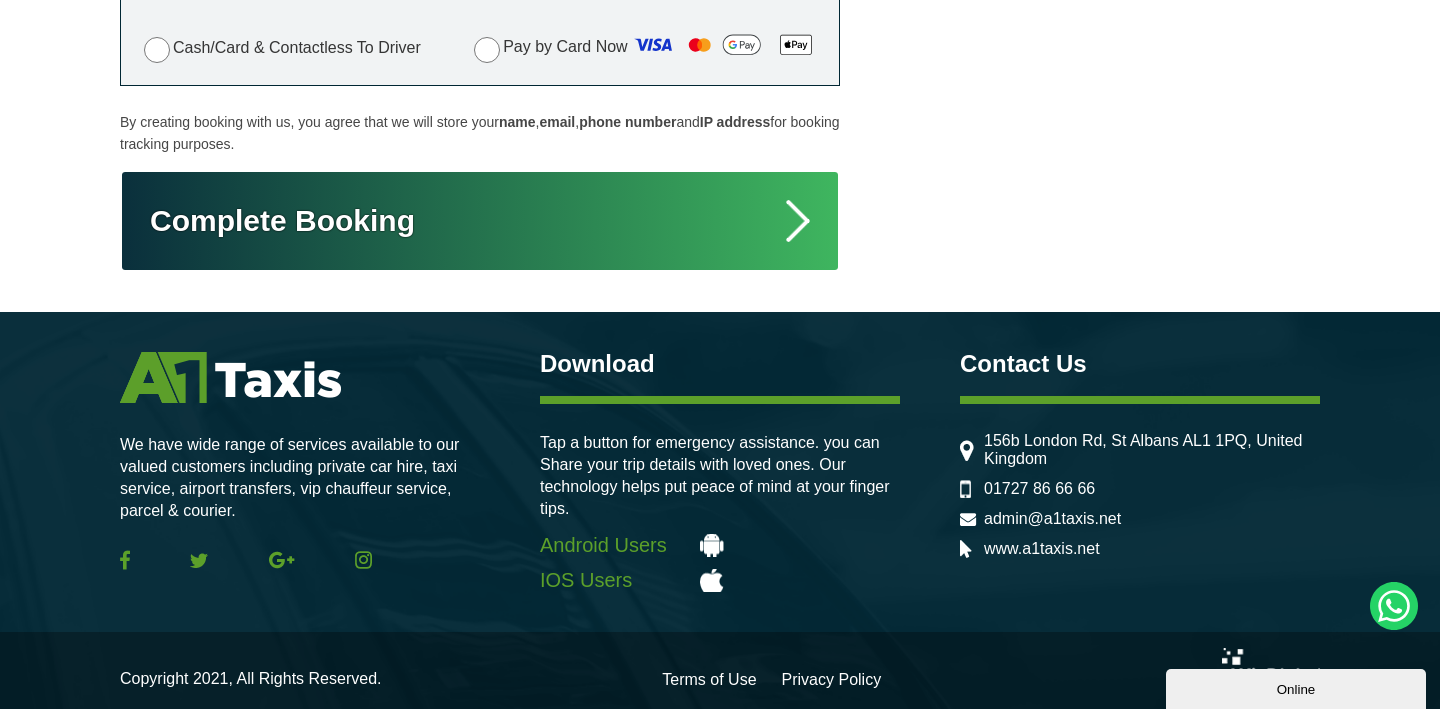 click on "Complete Booking" at bounding box center (480, 221) 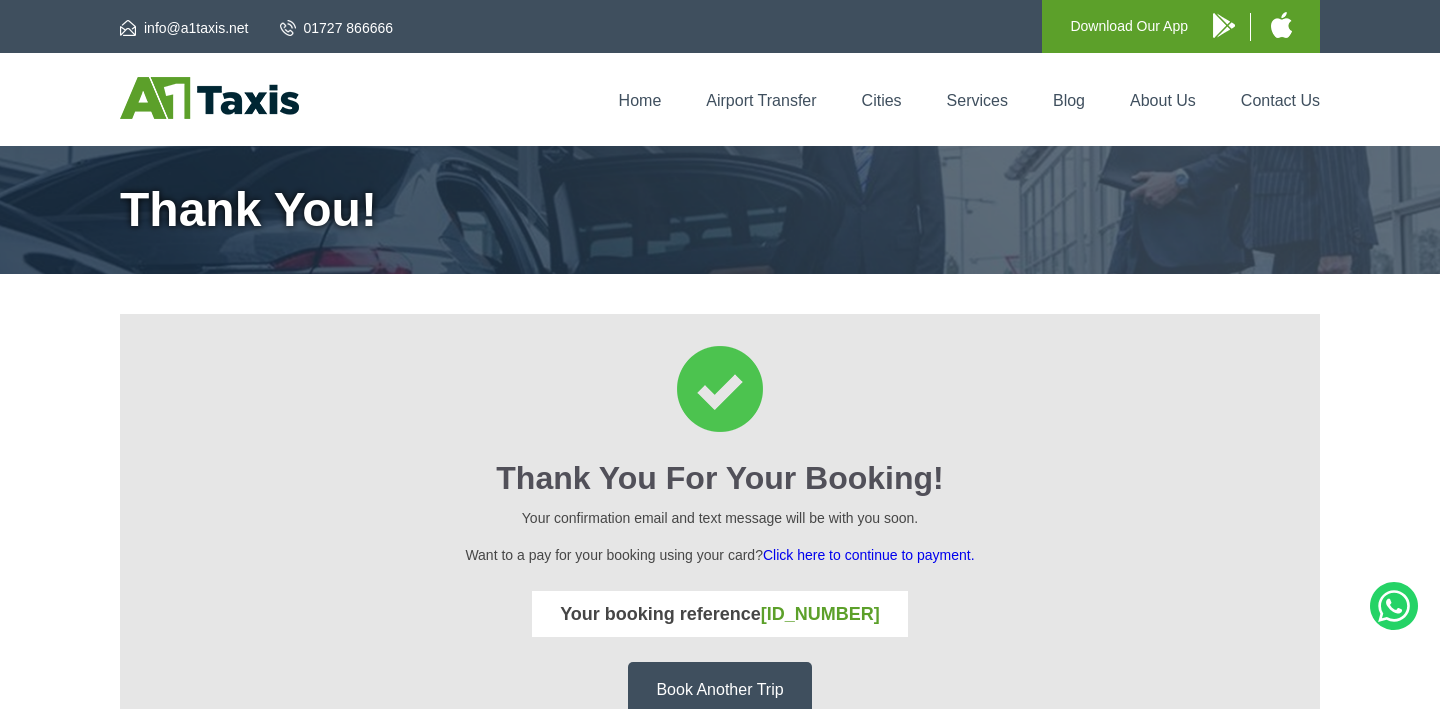 scroll, scrollTop: 0, scrollLeft: 0, axis: both 